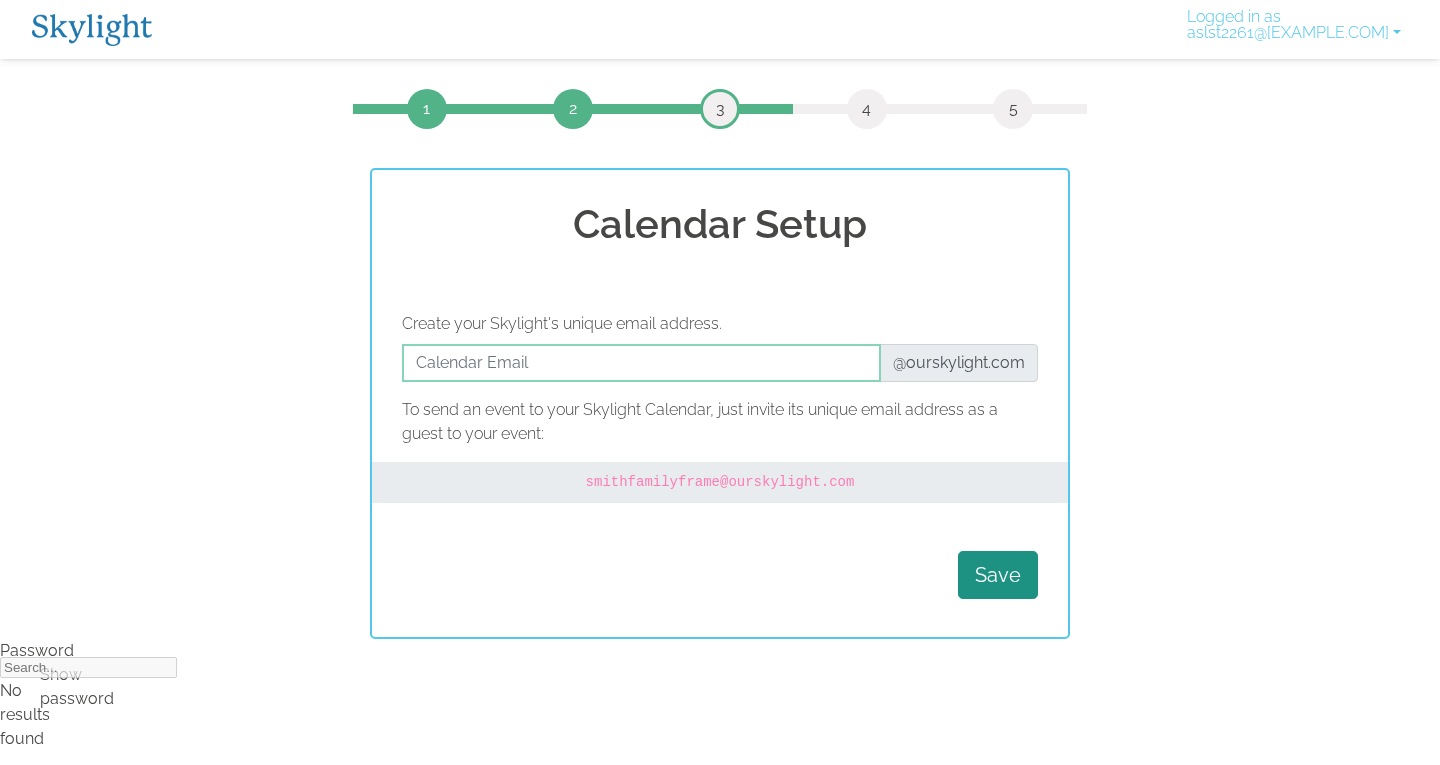 scroll, scrollTop: 0, scrollLeft: 0, axis: both 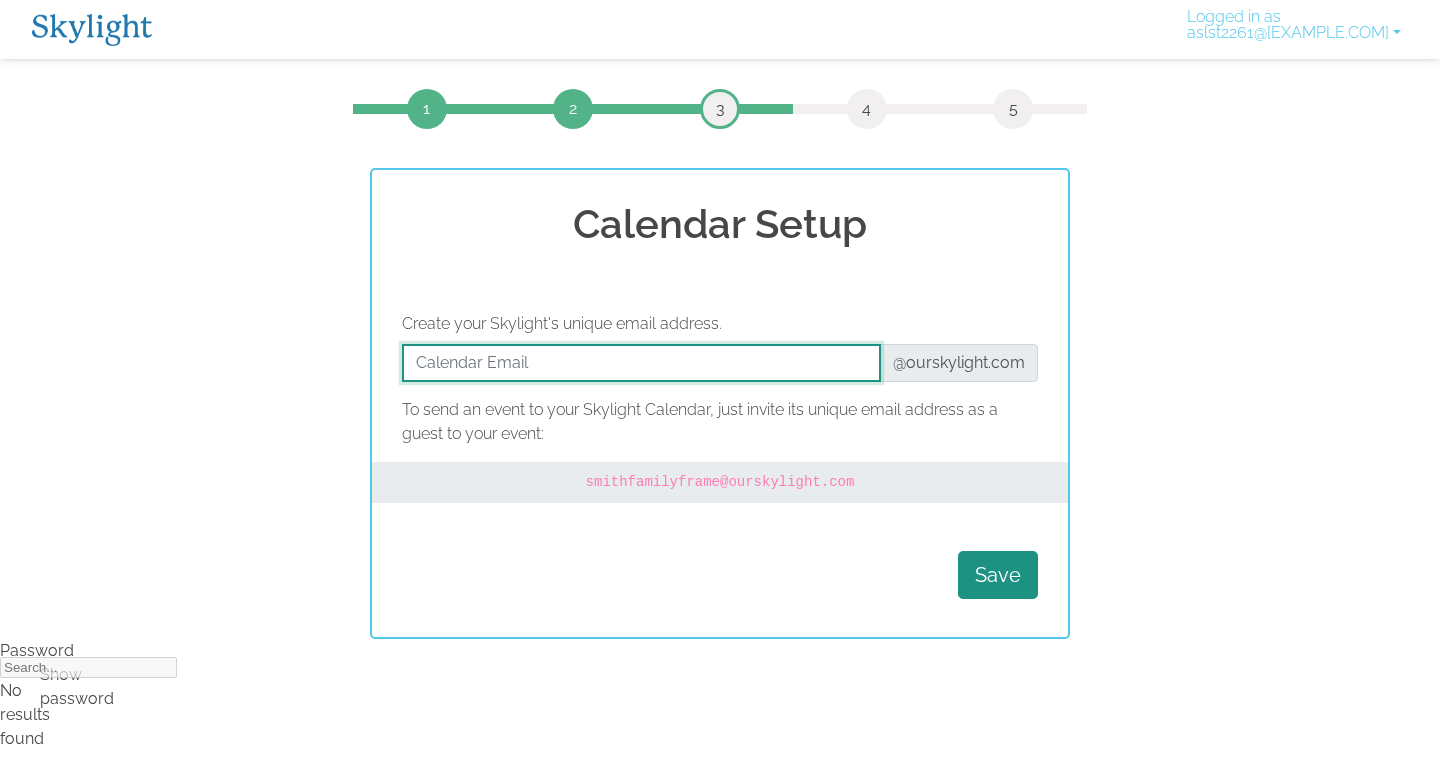 click at bounding box center [641, 363] 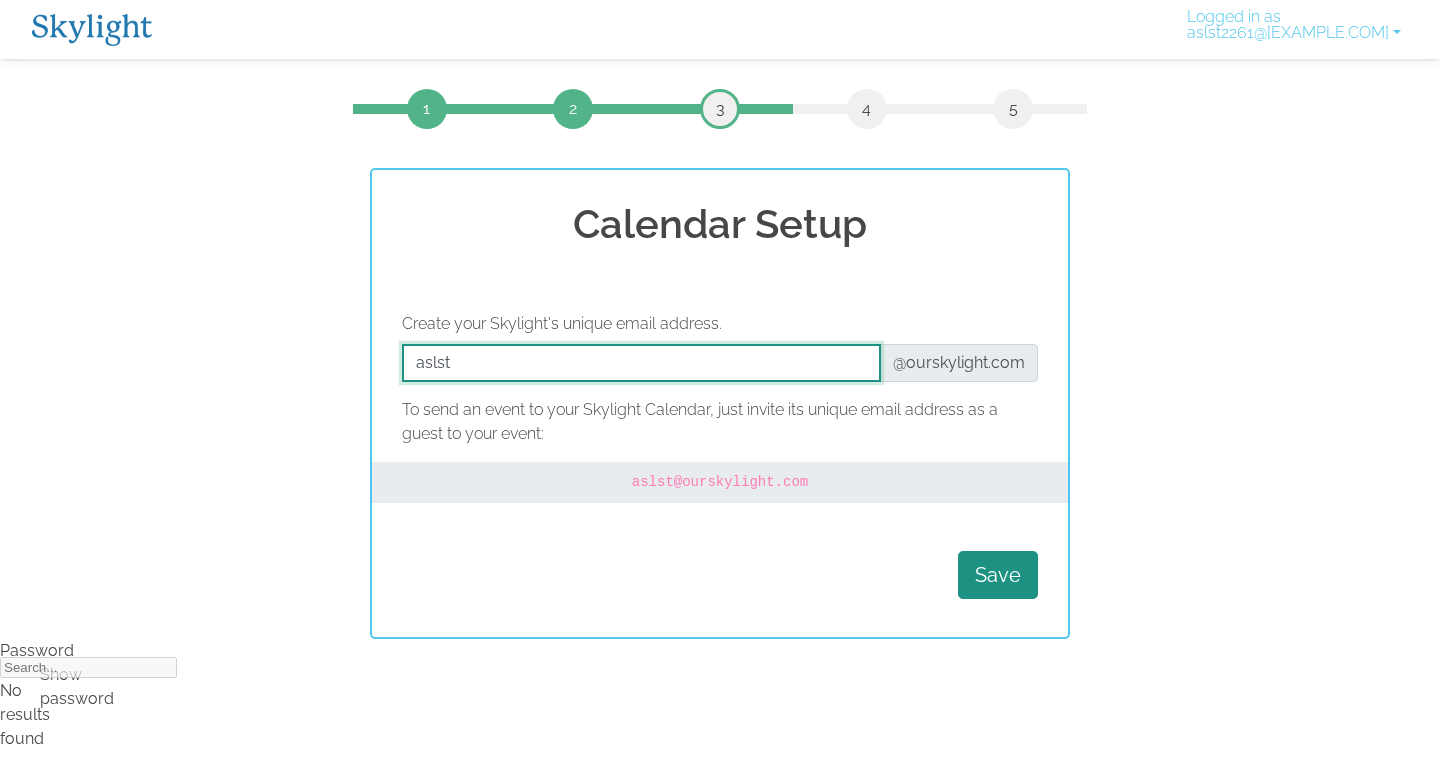 type on "aslst" 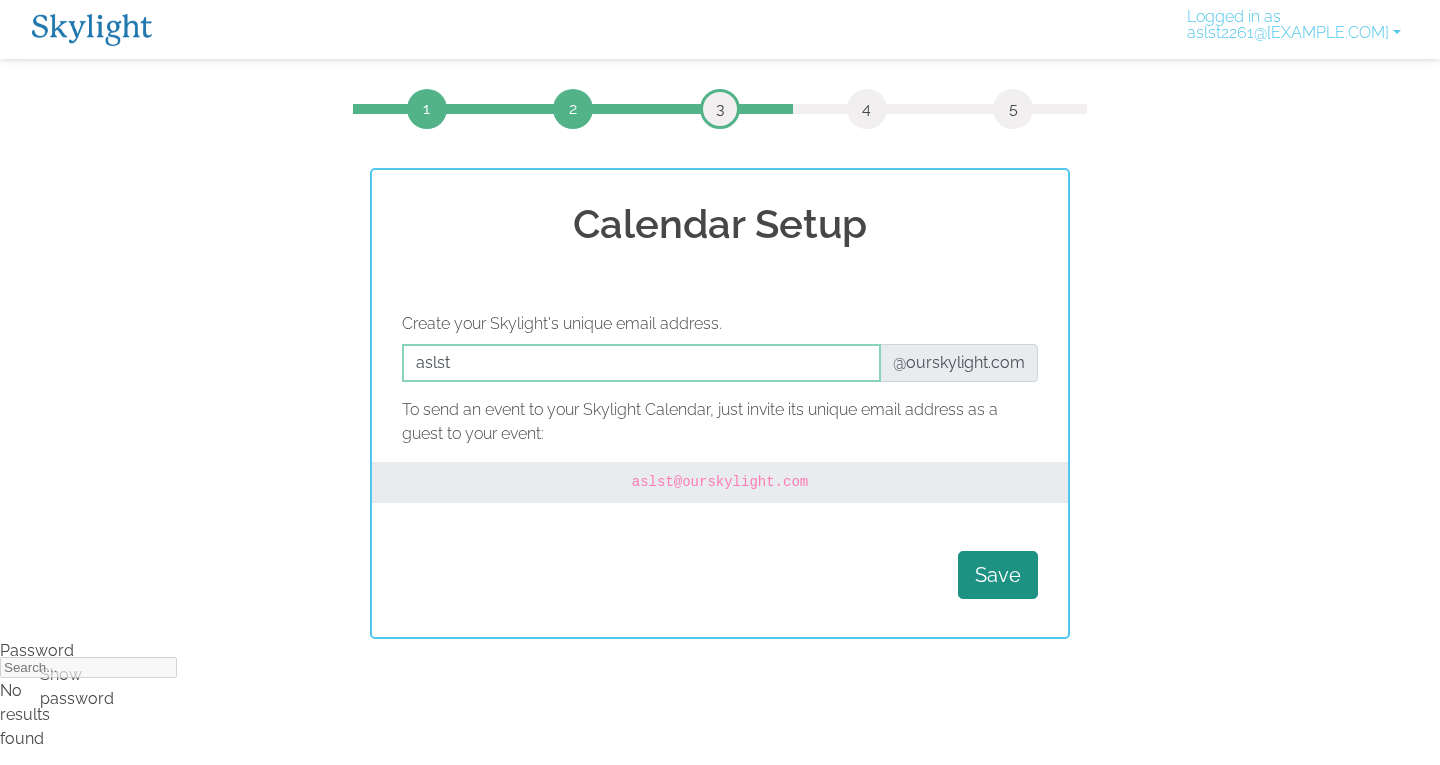 click on "1 2 3 4 5 Calendar Setup Create your Skylight's unique email address.   @ourskylight.com To send an event to your Skylight Calendar, just invite its unique email address as a guest to your event: aslst @ourskylight.com Save" at bounding box center (720, 364) 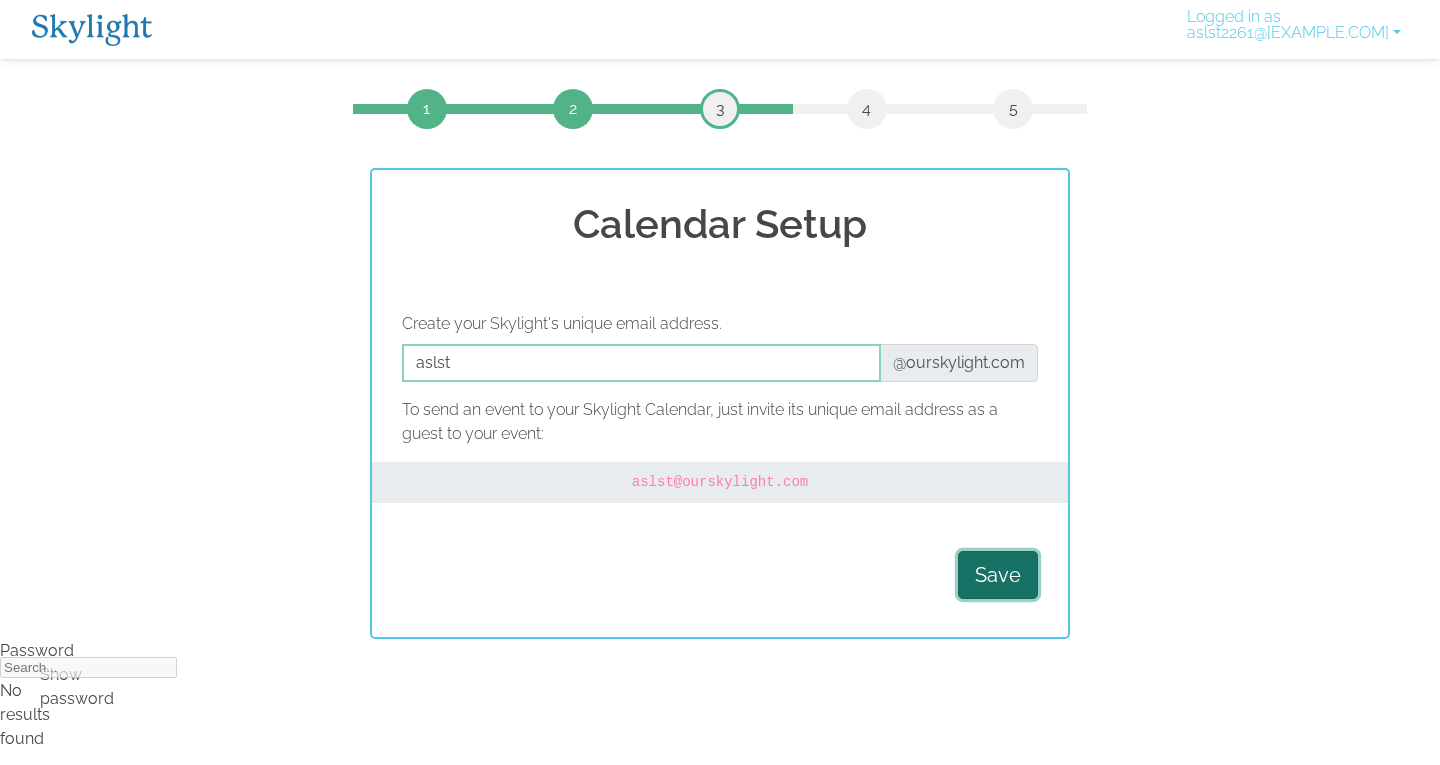 click on "Save" at bounding box center (998, 575) 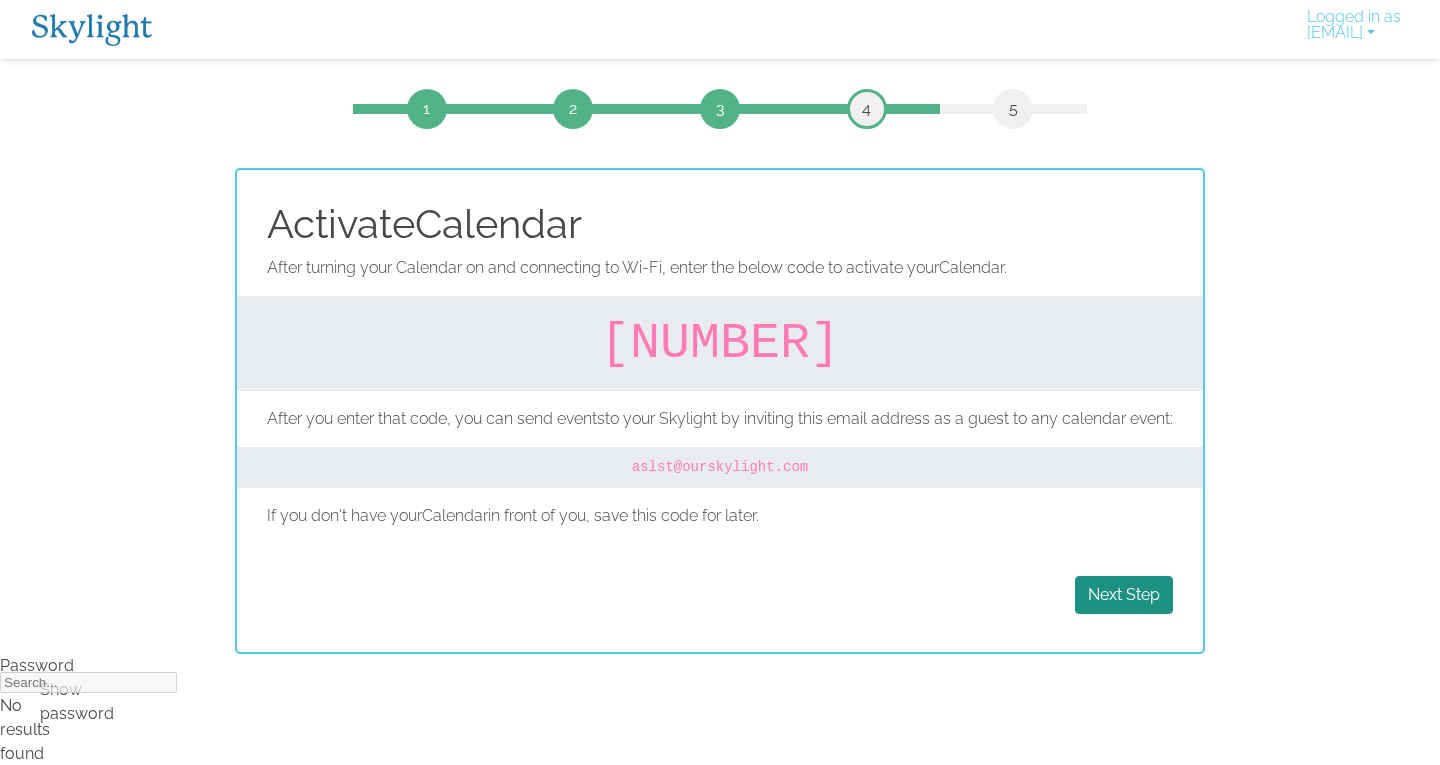 scroll, scrollTop: 0, scrollLeft: 0, axis: both 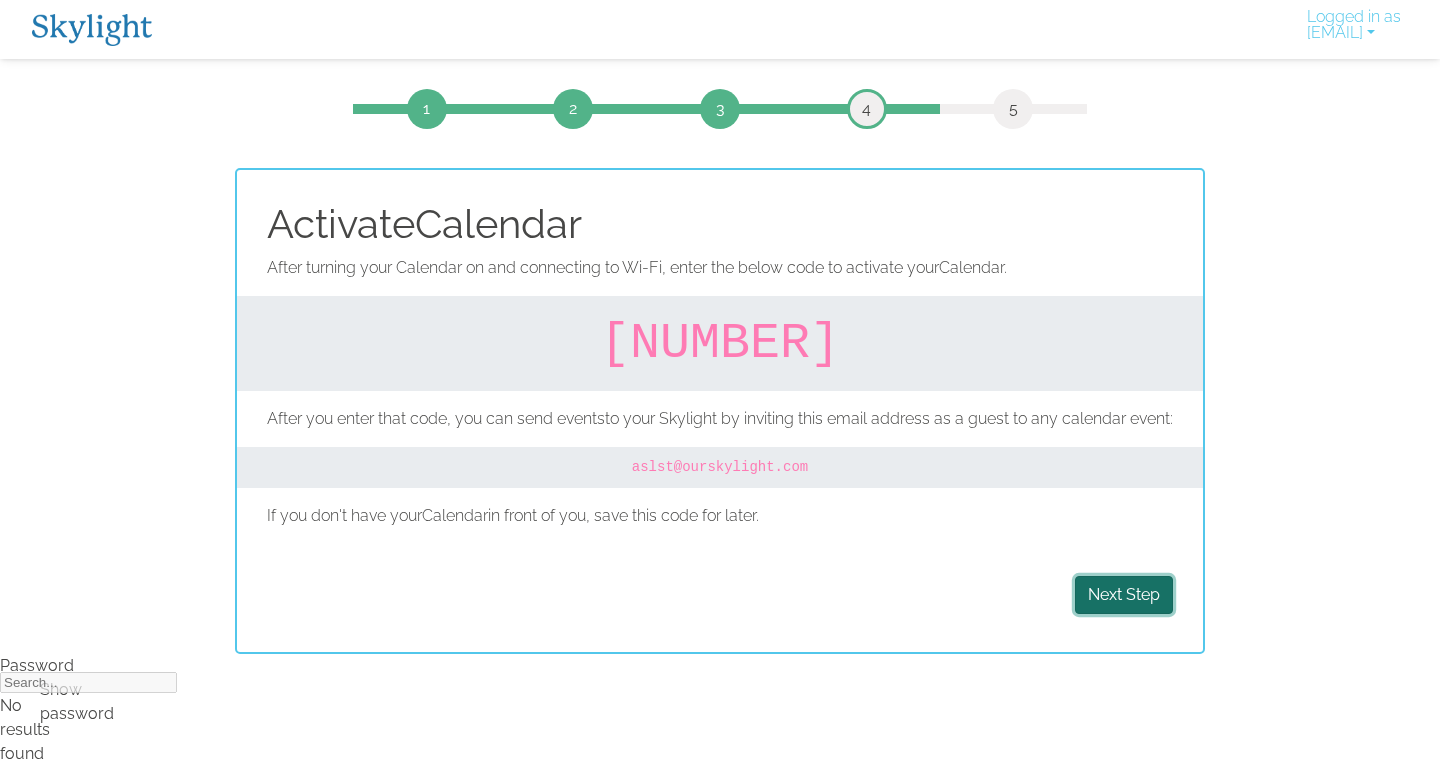 click on "Next Step" at bounding box center [1124, 595] 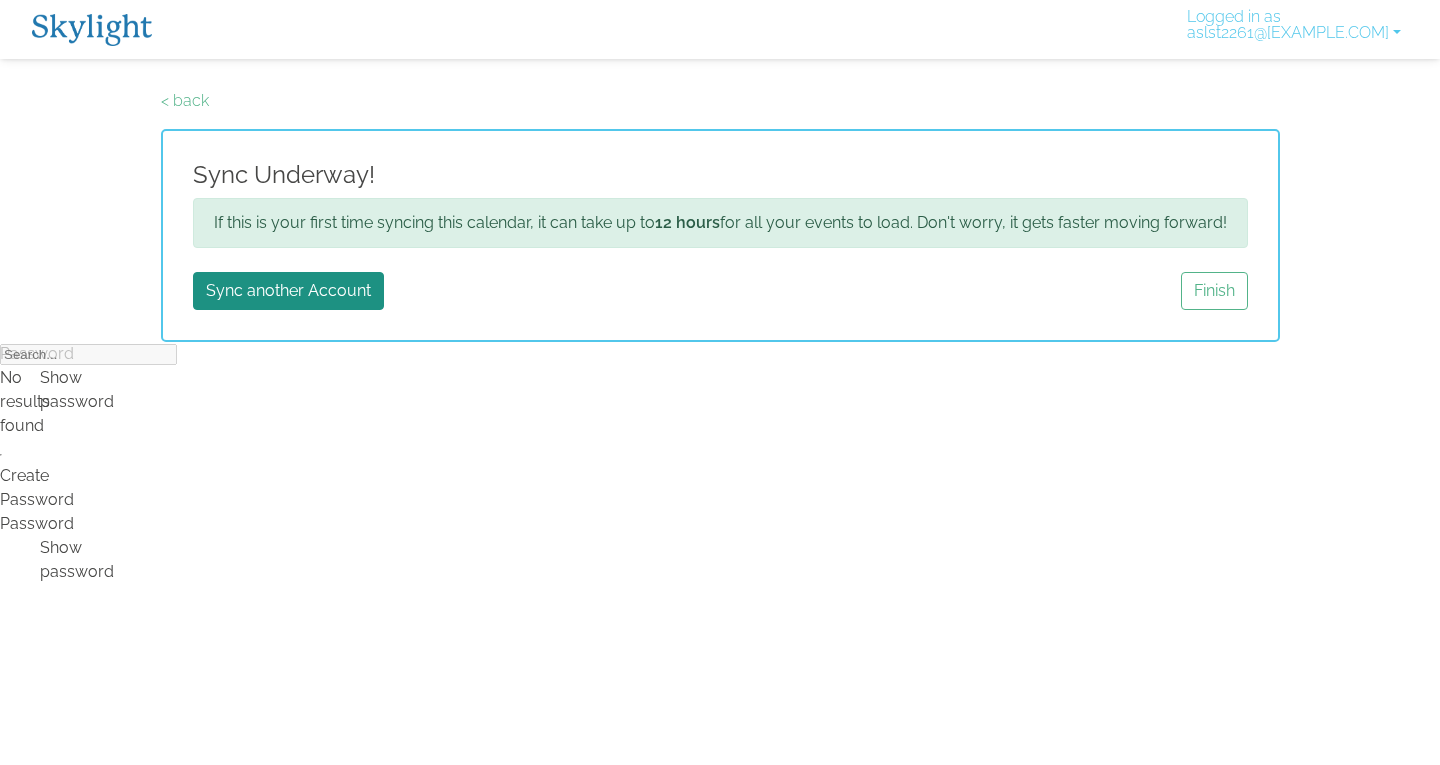 scroll, scrollTop: 0, scrollLeft: 0, axis: both 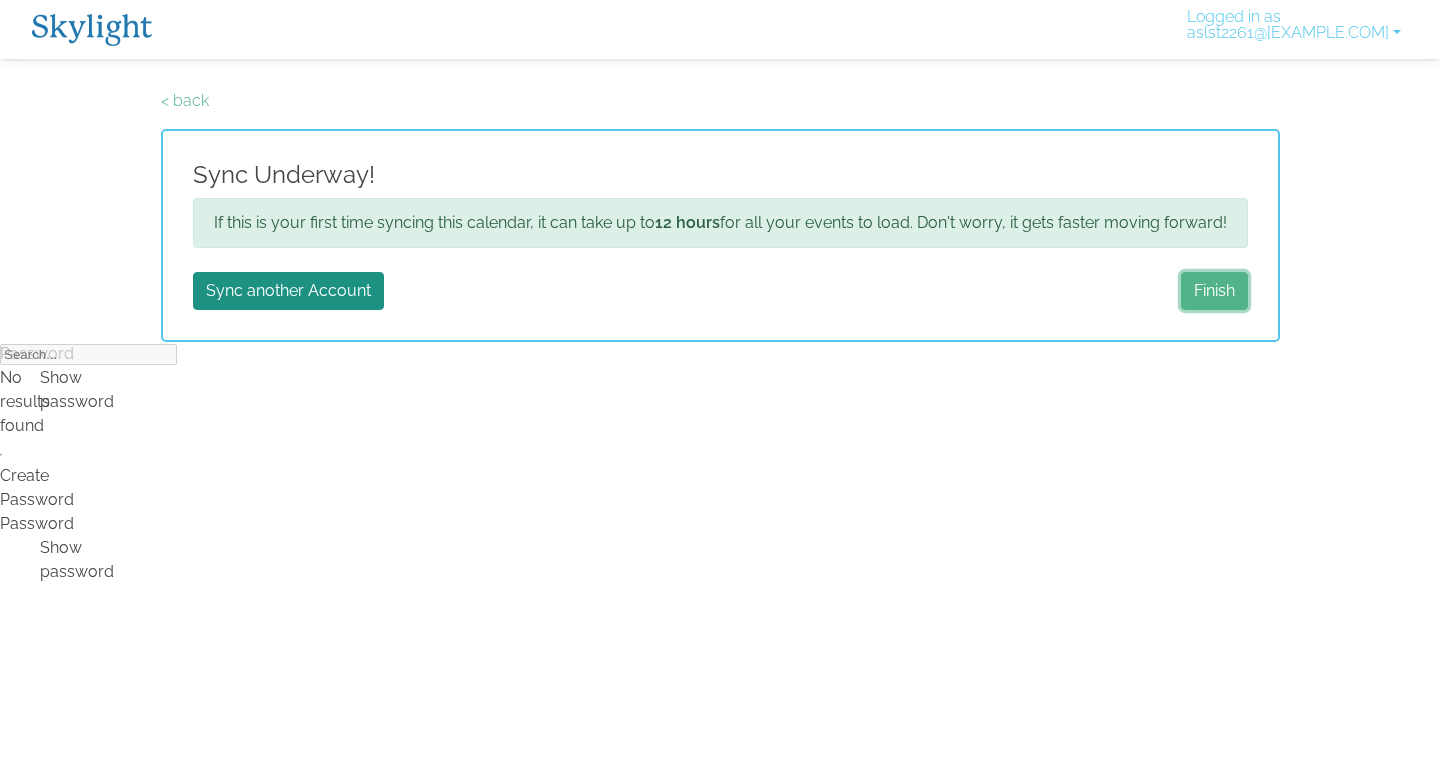 click on "Finish" at bounding box center [1214, 291] 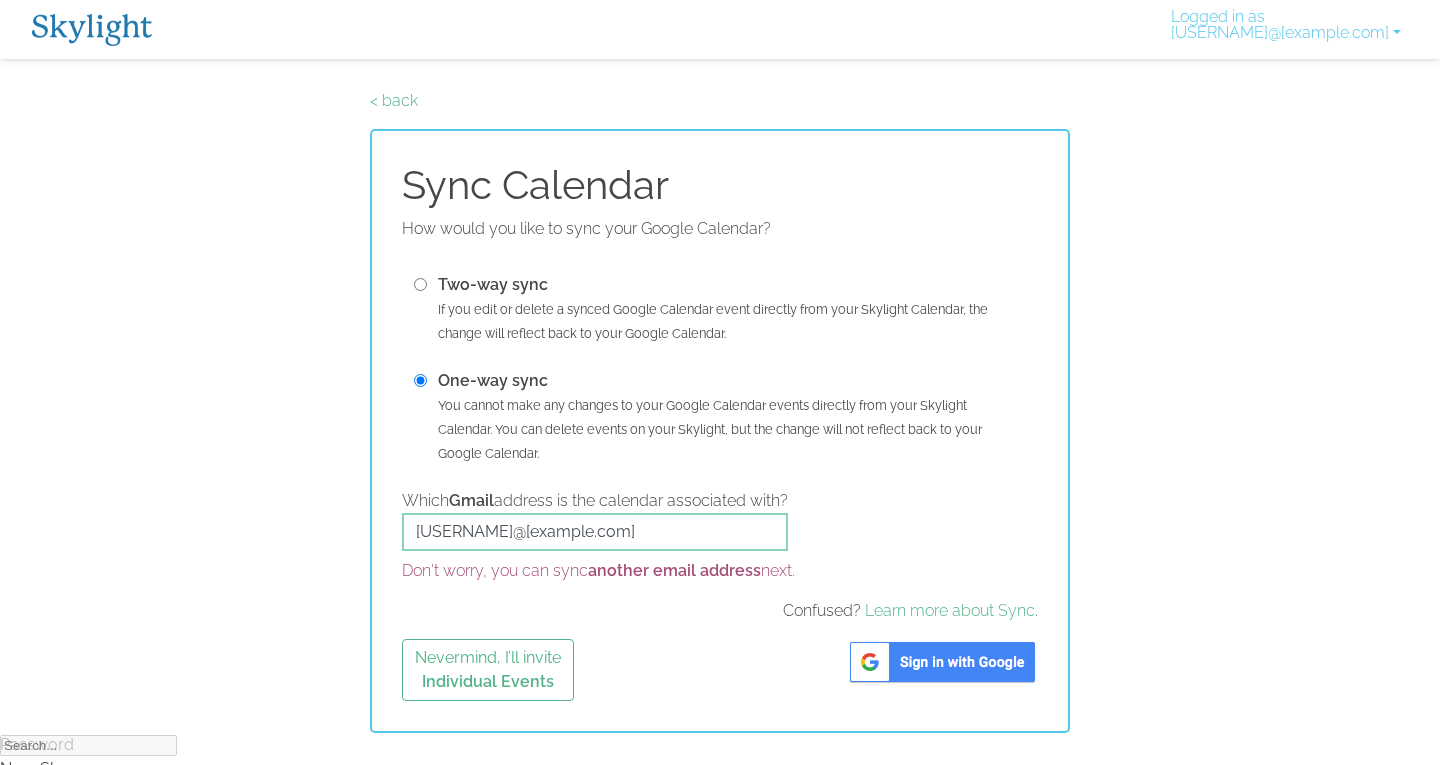 scroll, scrollTop: 0, scrollLeft: 0, axis: both 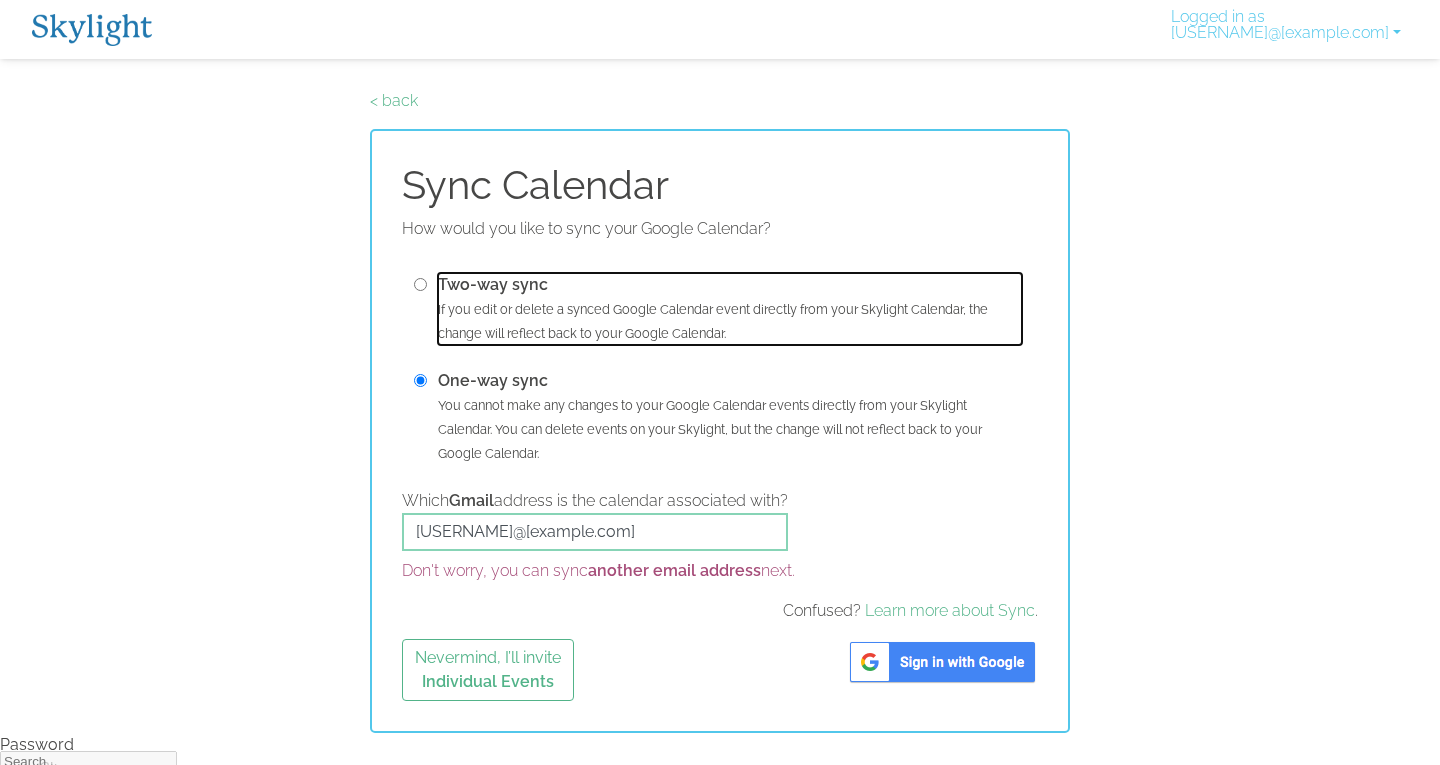 click on "Two-way sync" at bounding box center (493, 284) 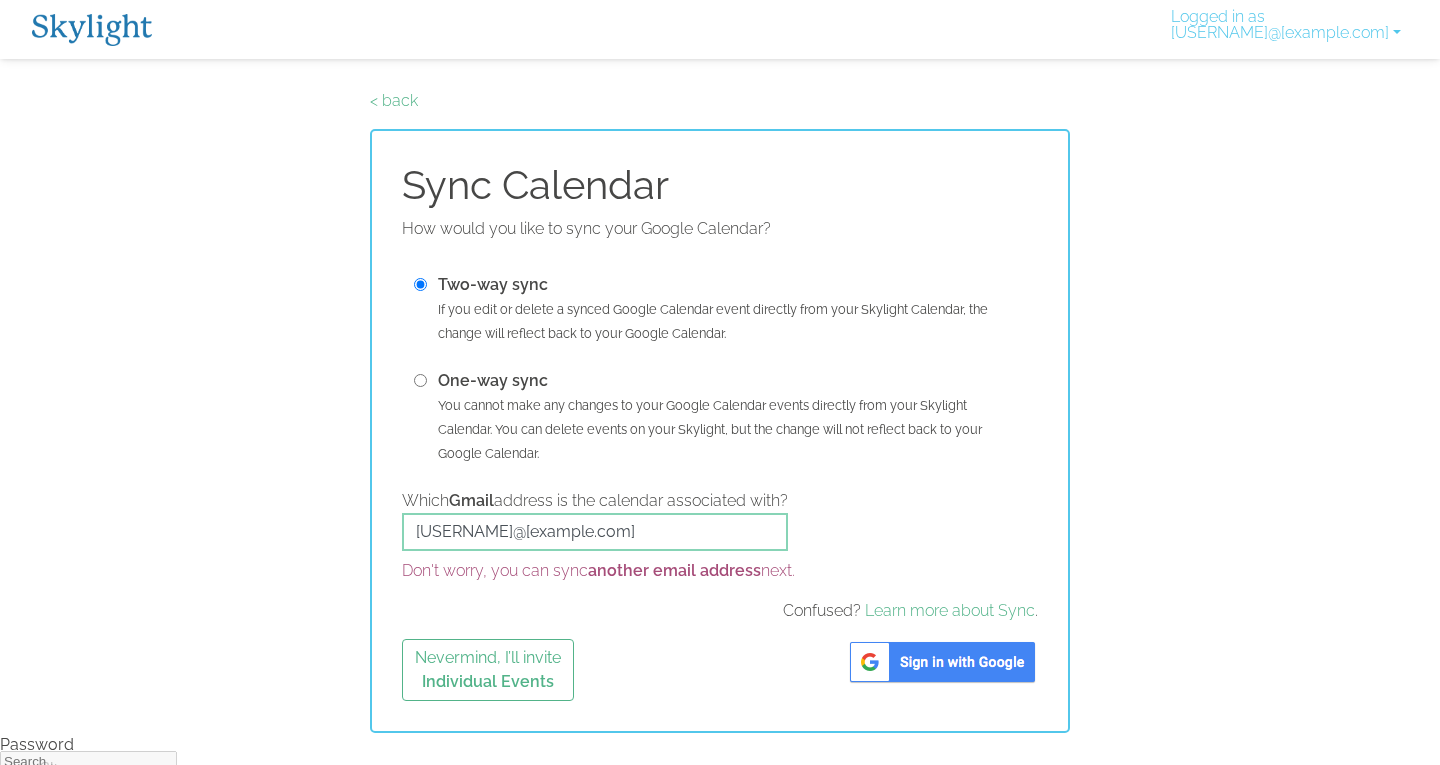click at bounding box center [942, 662] 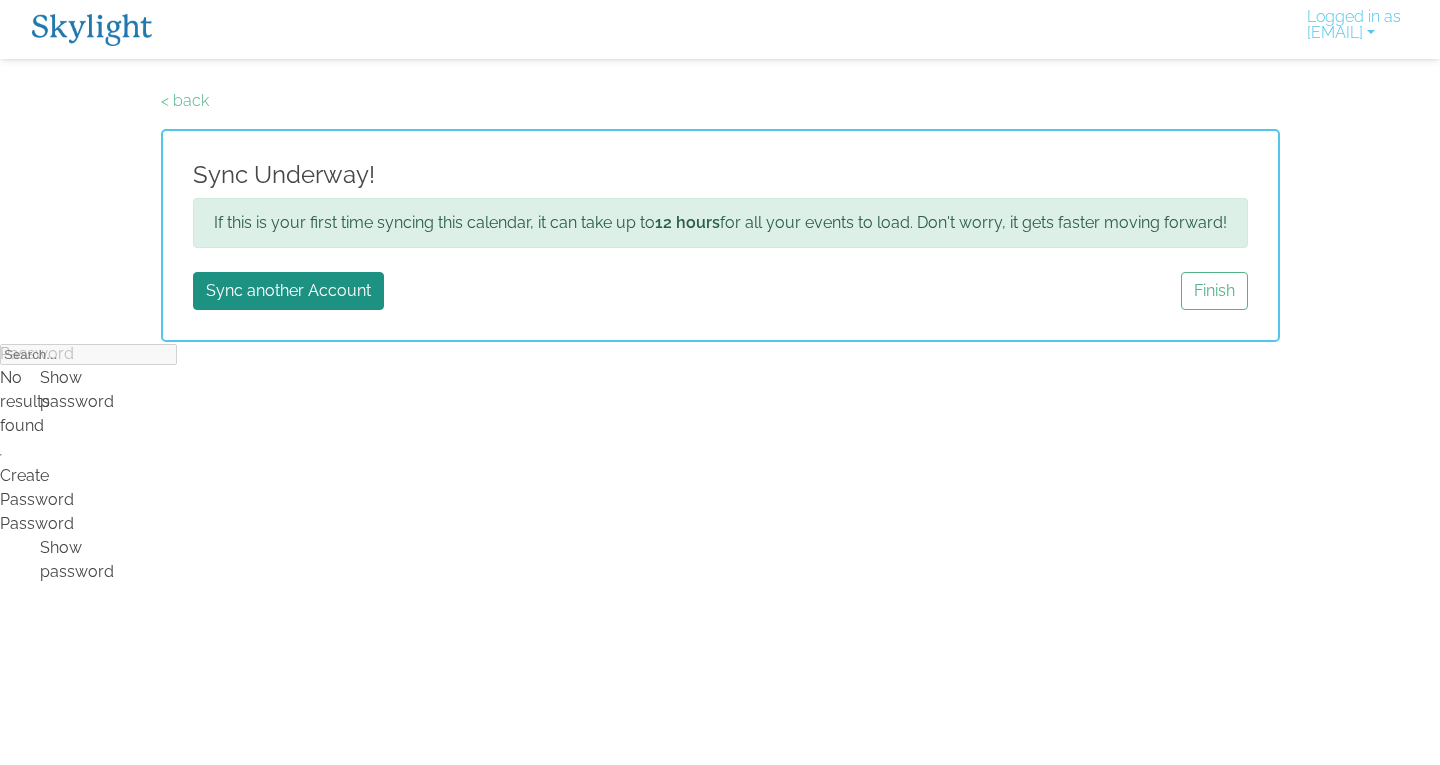 scroll, scrollTop: 0, scrollLeft: 0, axis: both 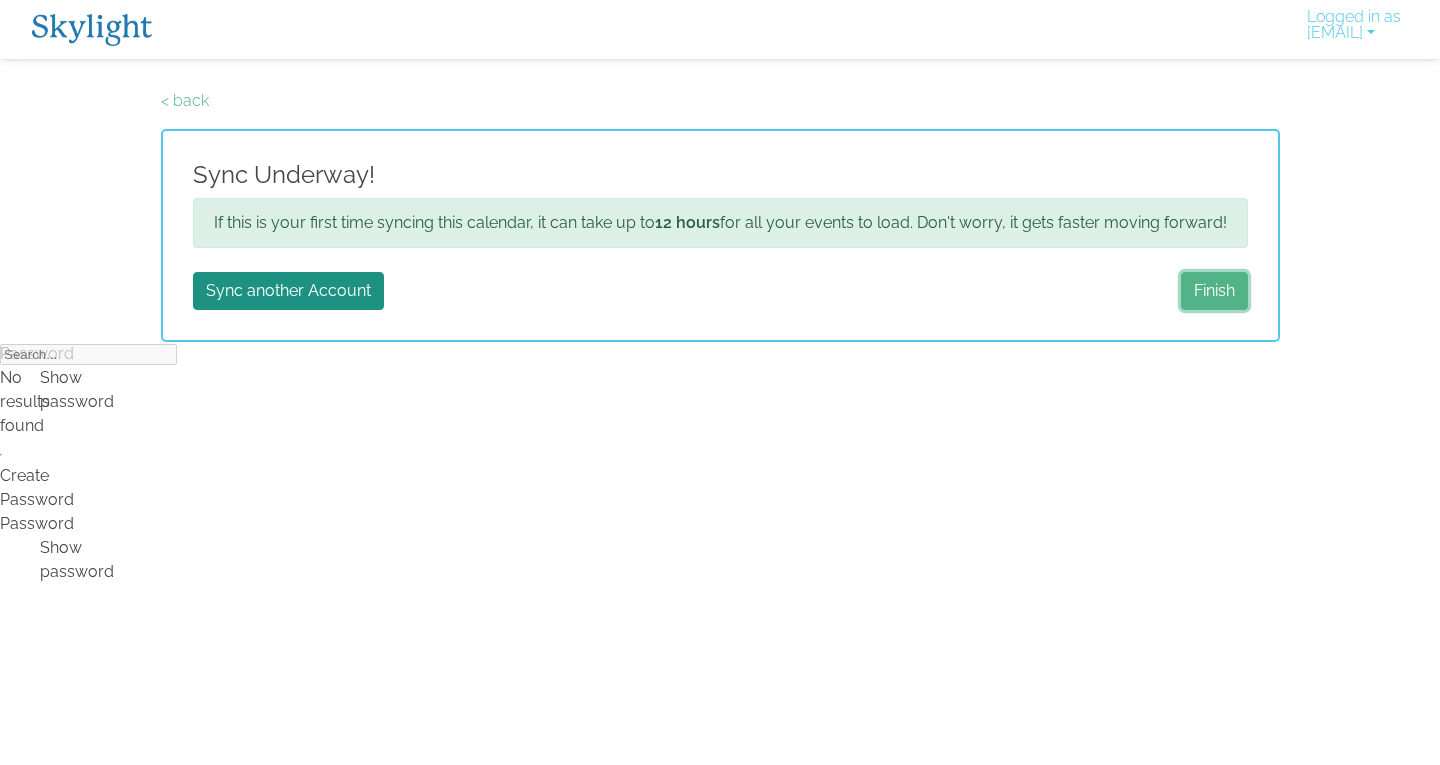 click on "Finish" at bounding box center [1214, 291] 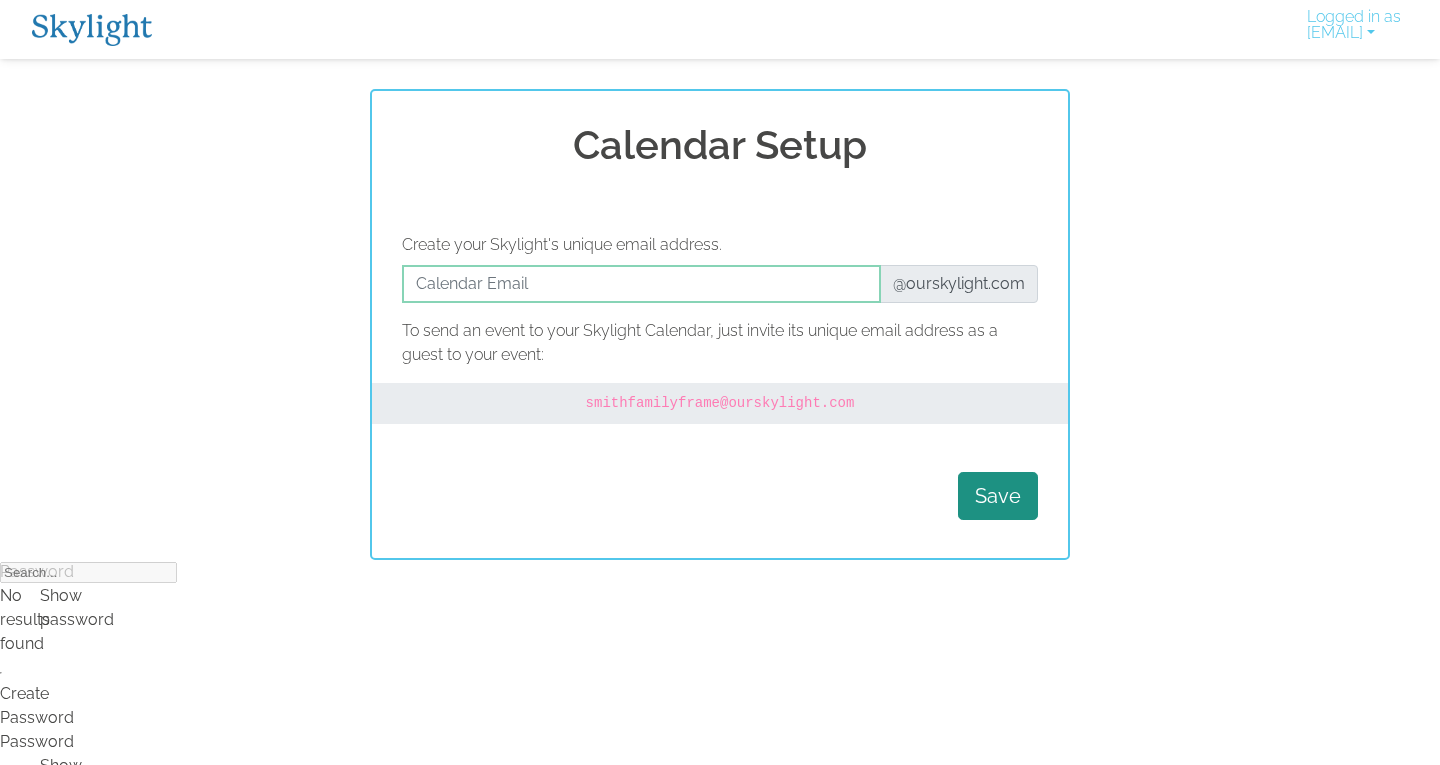 scroll, scrollTop: 0, scrollLeft: 0, axis: both 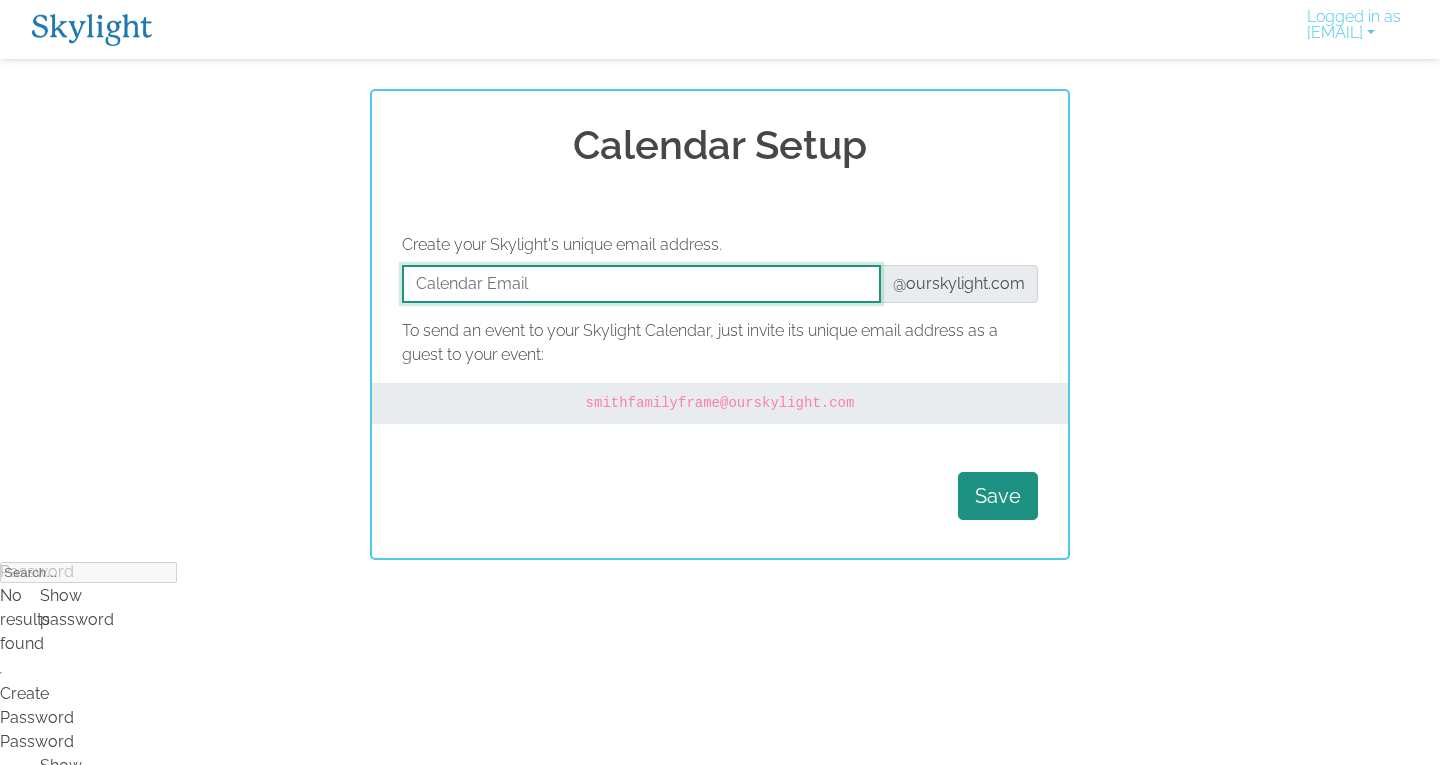 click at bounding box center [641, 284] 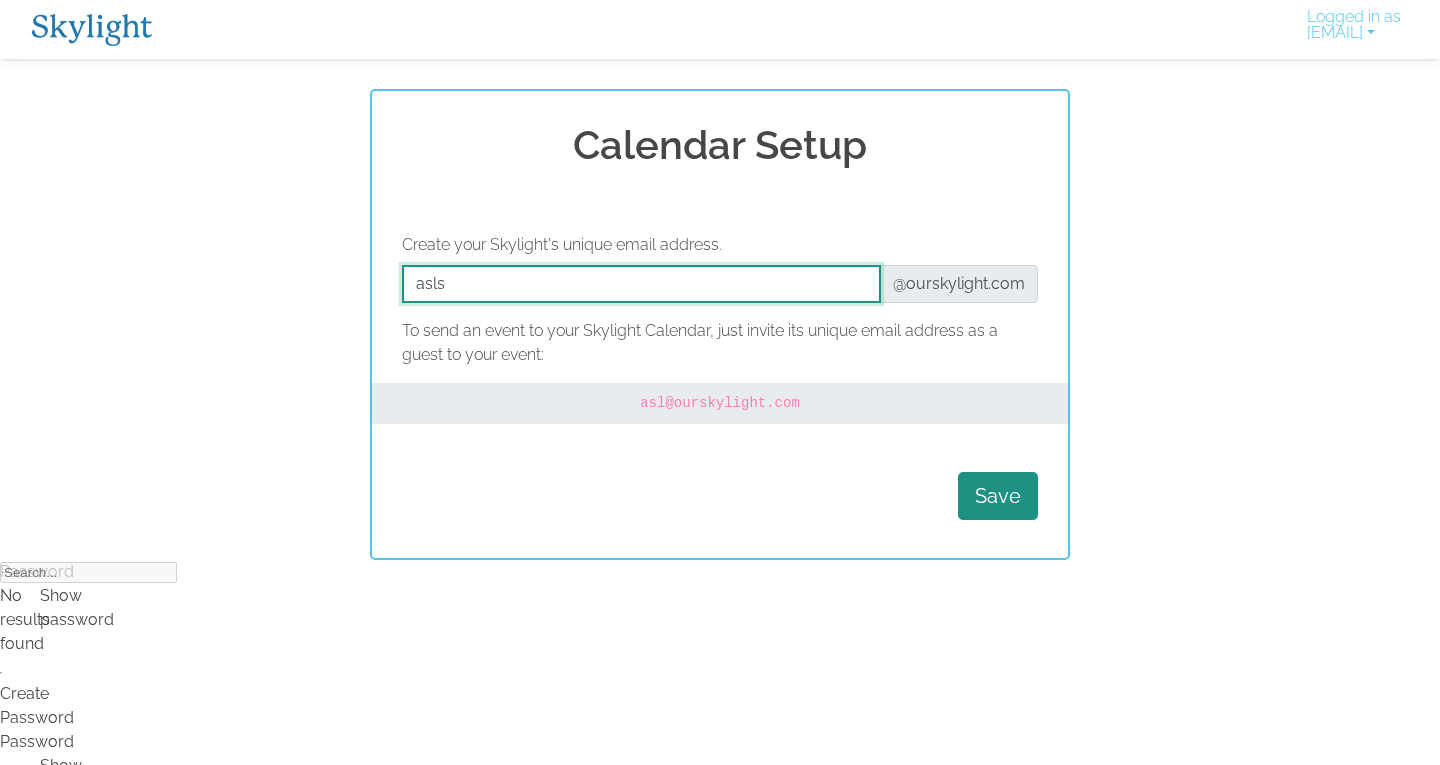 type on "aslst" 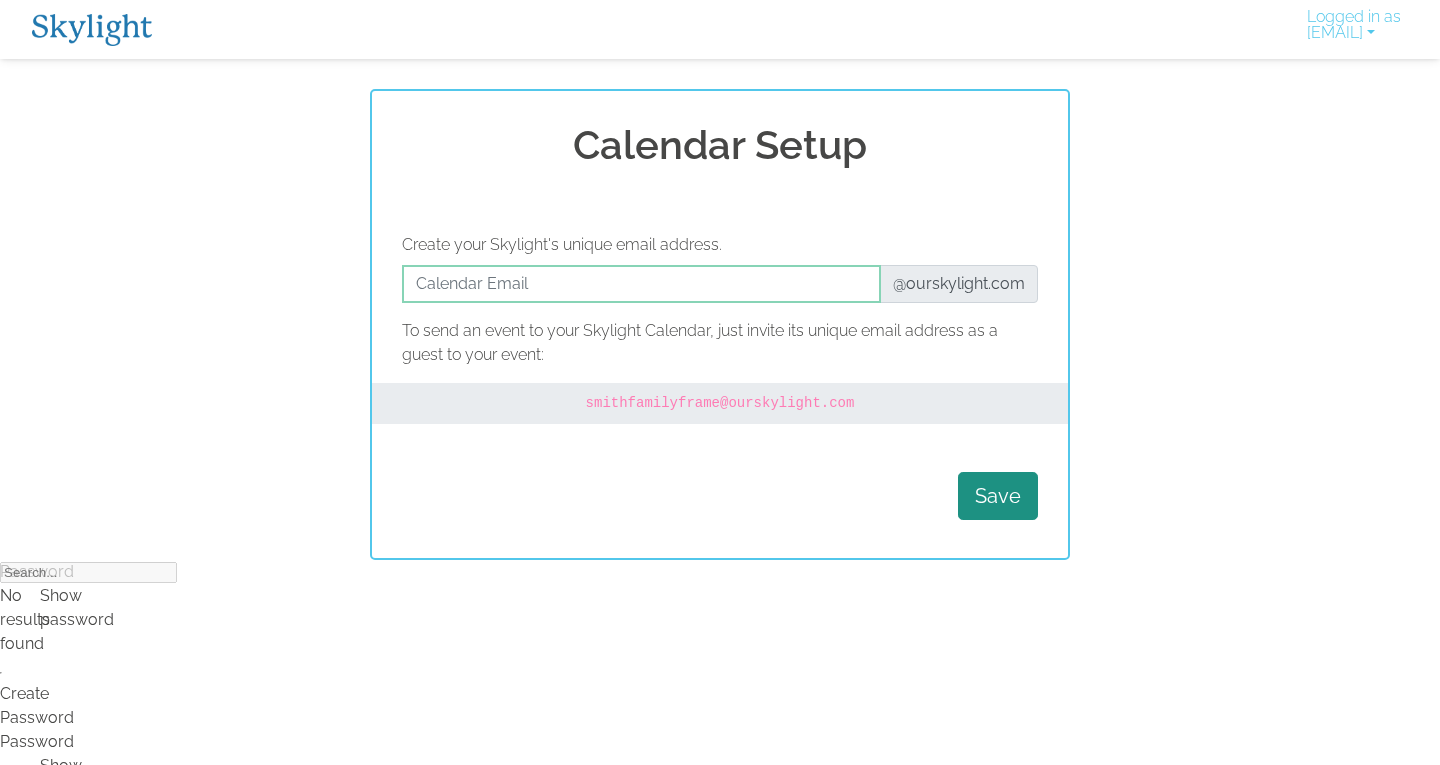 scroll, scrollTop: 0, scrollLeft: 0, axis: both 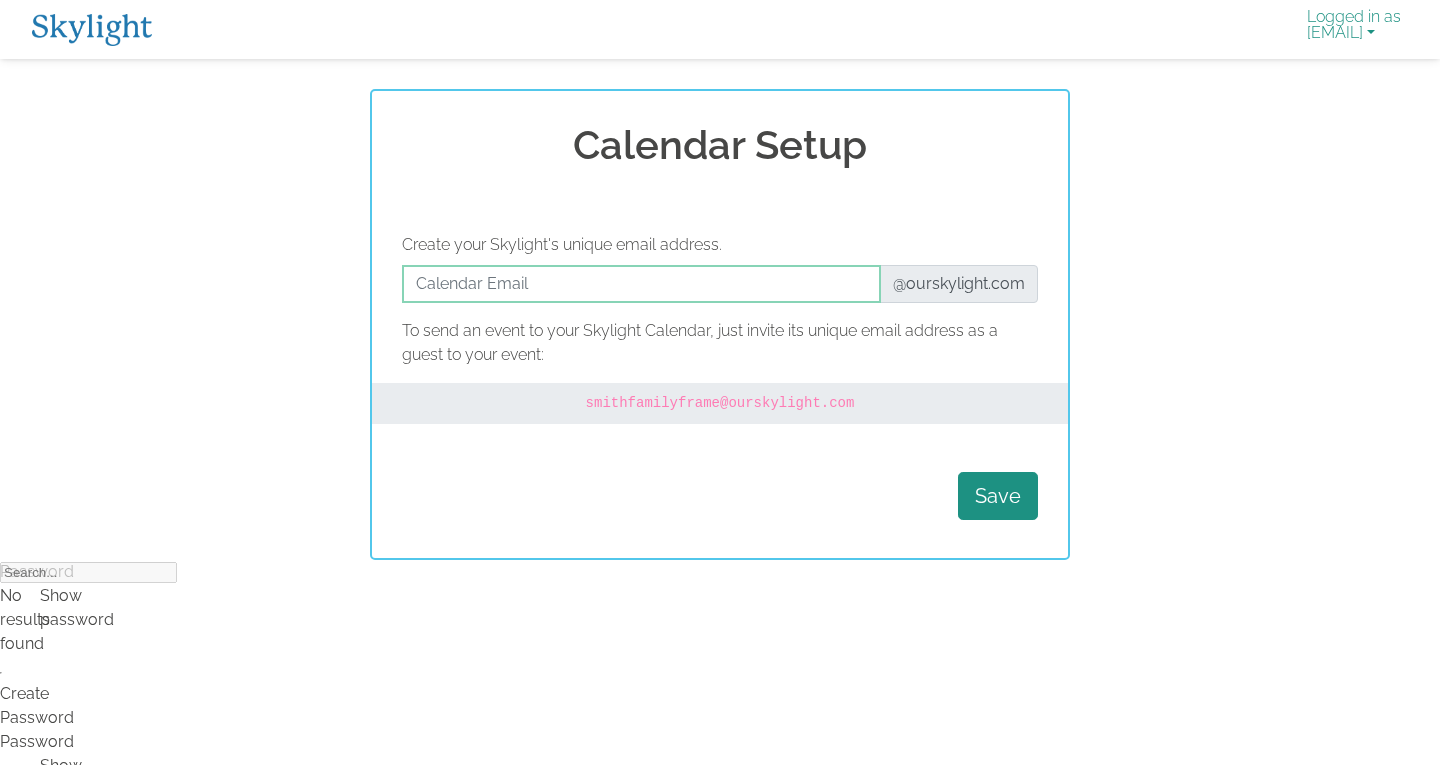 click on "Logged in as [EMAIL]" at bounding box center (1354, 29) 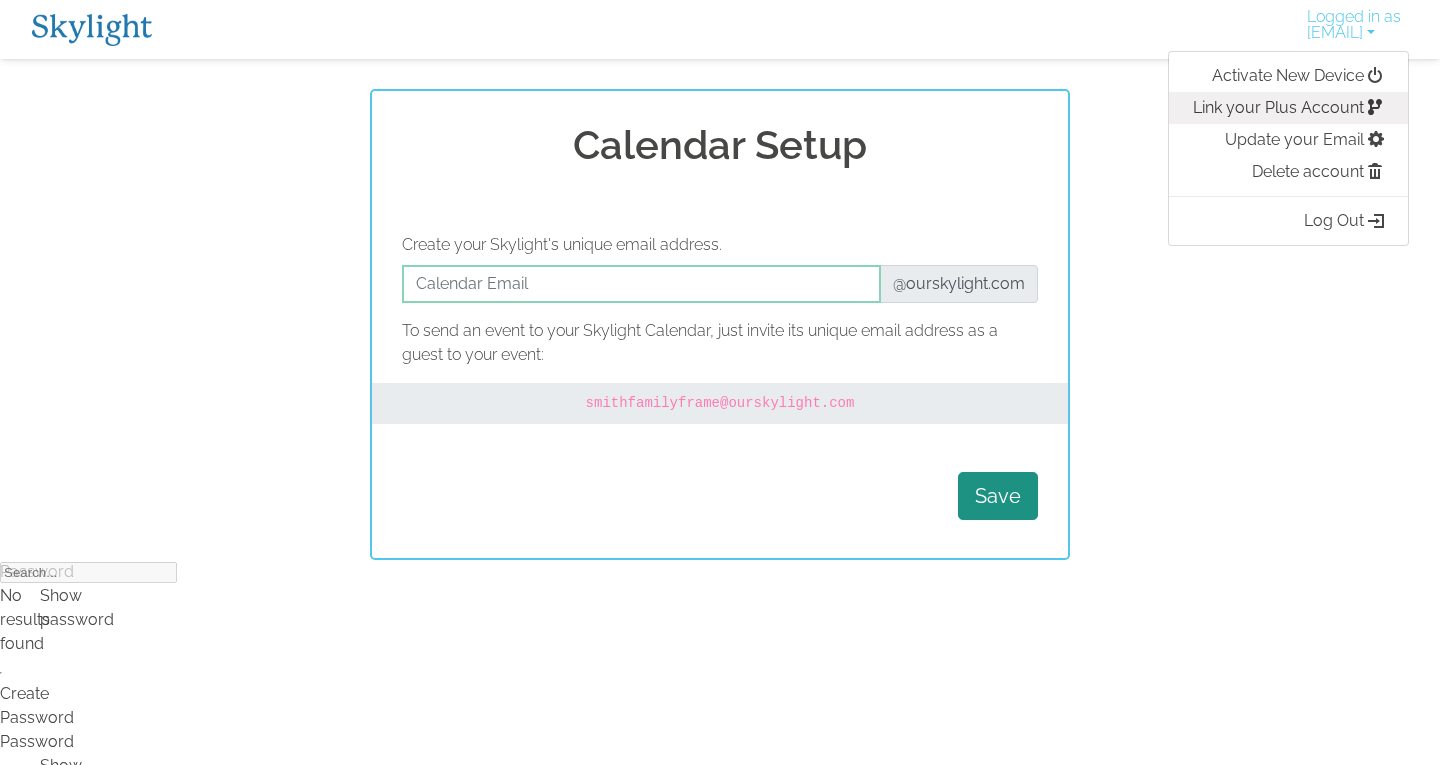 click on "Link your Plus Account" at bounding box center (1288, 108) 